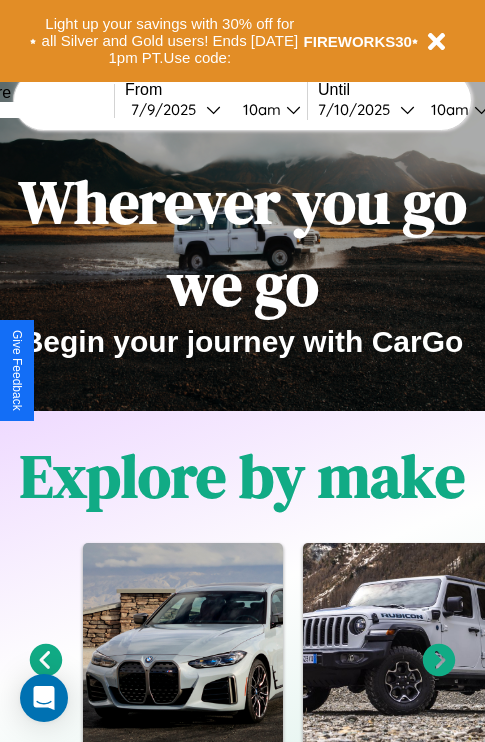 scroll, scrollTop: 0, scrollLeft: 0, axis: both 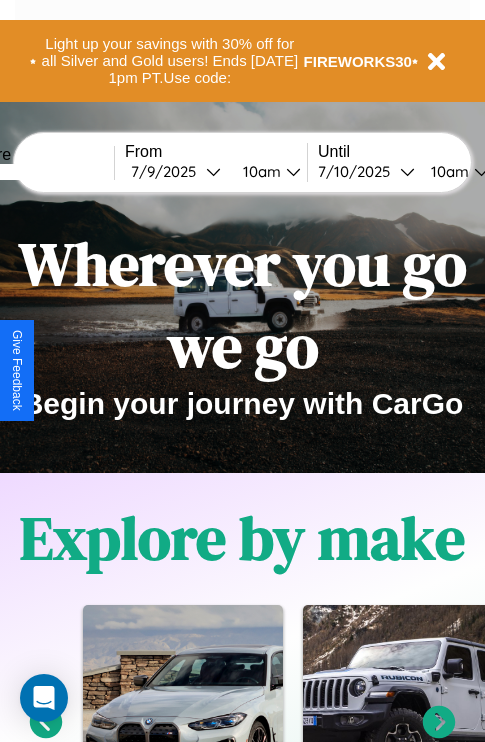 click at bounding box center [39, 172] 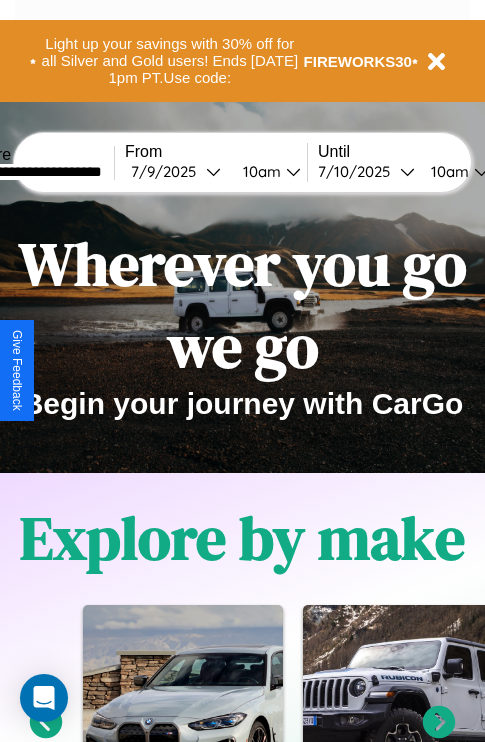 type on "**********" 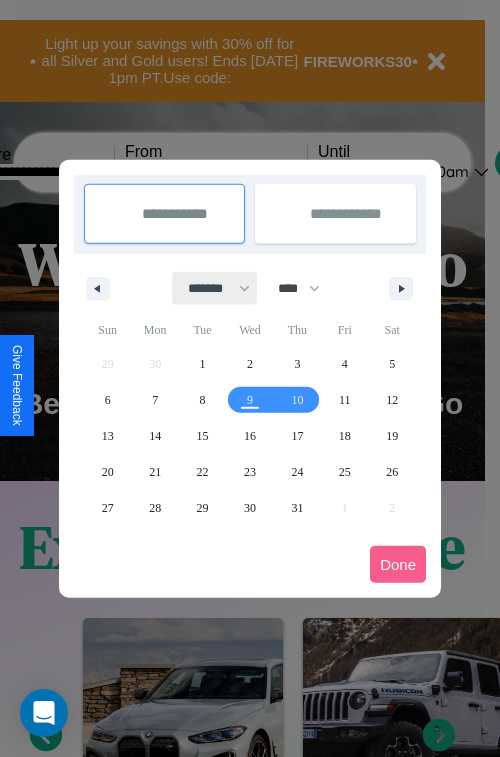 click on "******* ******** ***** ***** *** **** **** ****** ********* ******* ******** ********" at bounding box center [215, 288] 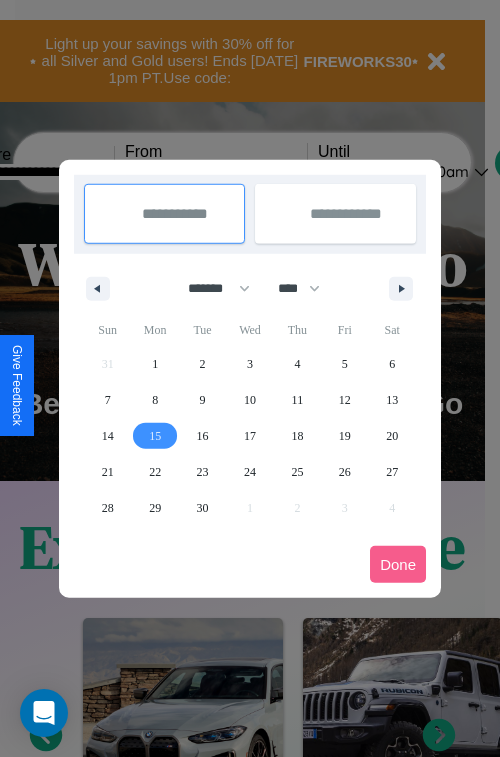 click on "15" at bounding box center [155, 436] 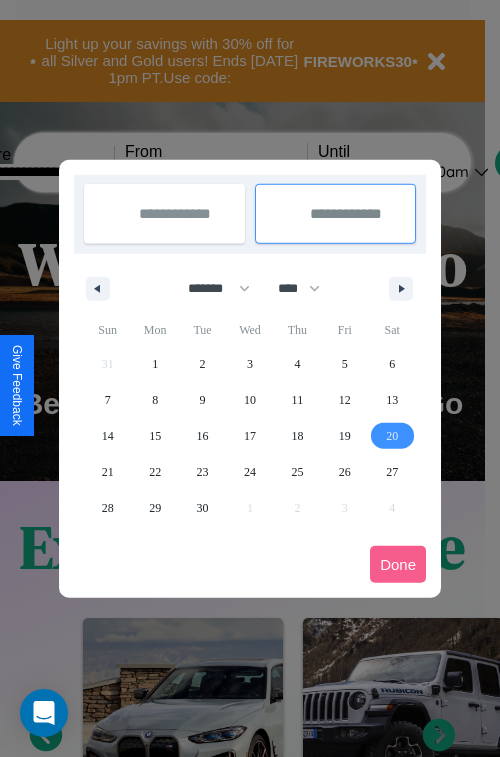 click on "20" at bounding box center (392, 436) 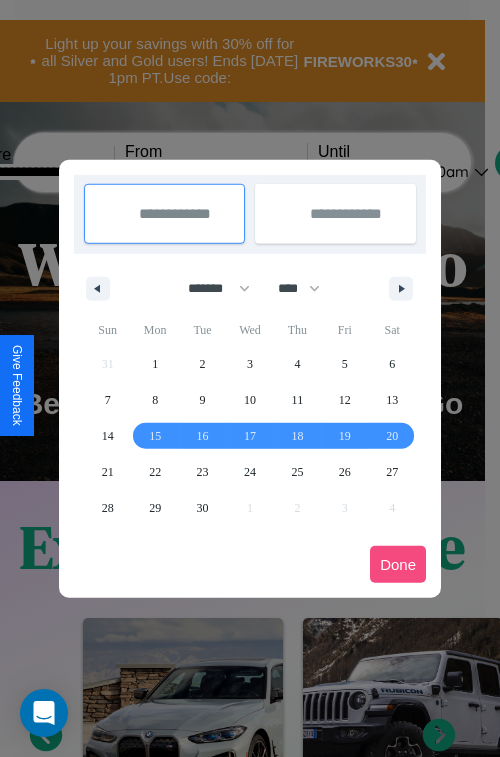 click on "Done" at bounding box center [398, 564] 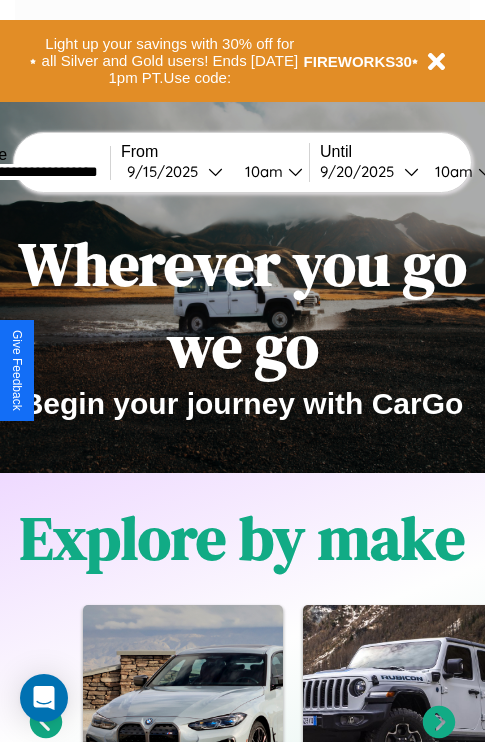 scroll, scrollTop: 0, scrollLeft: 76, axis: horizontal 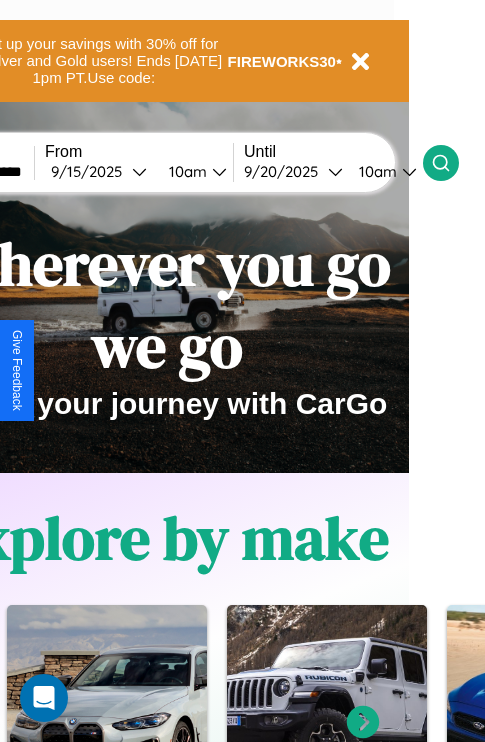 click 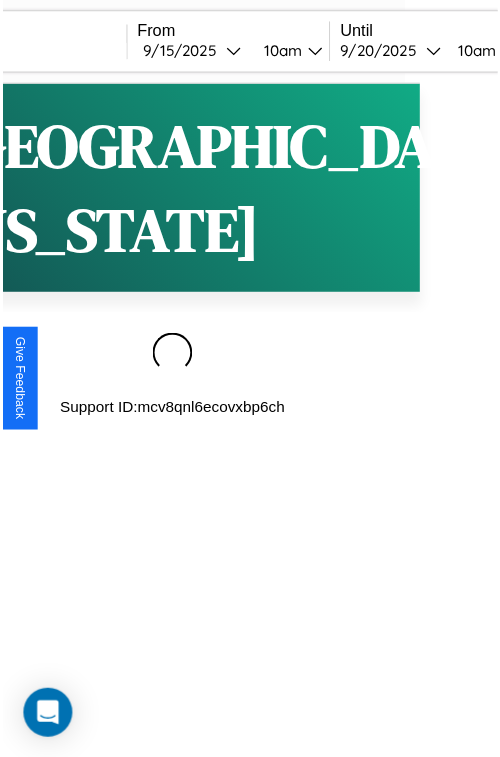 scroll, scrollTop: 0, scrollLeft: 0, axis: both 